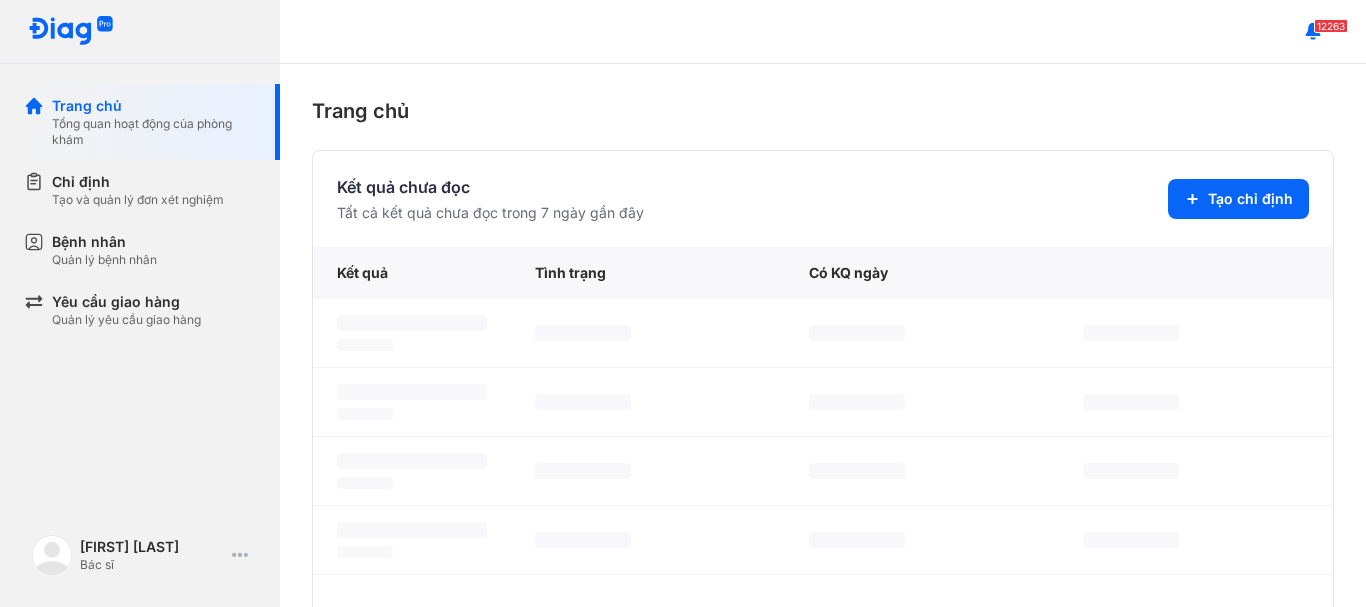 scroll, scrollTop: 0, scrollLeft: 0, axis: both 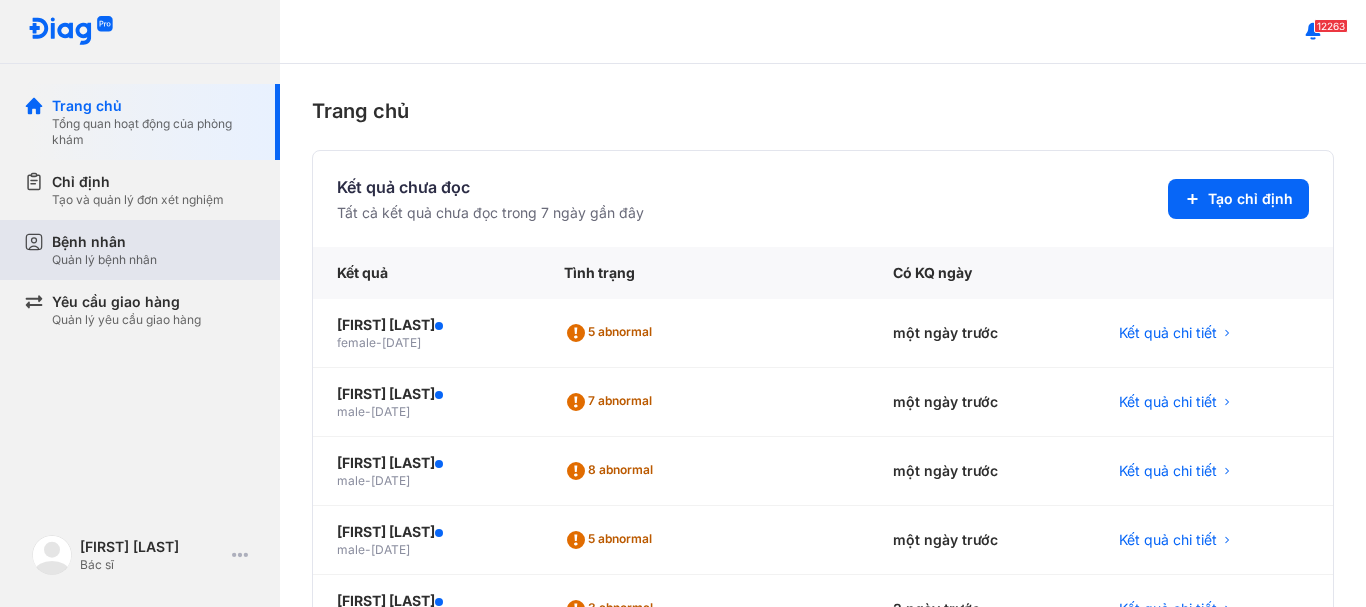 click on "Quản lý bệnh nhân" at bounding box center [104, 260] 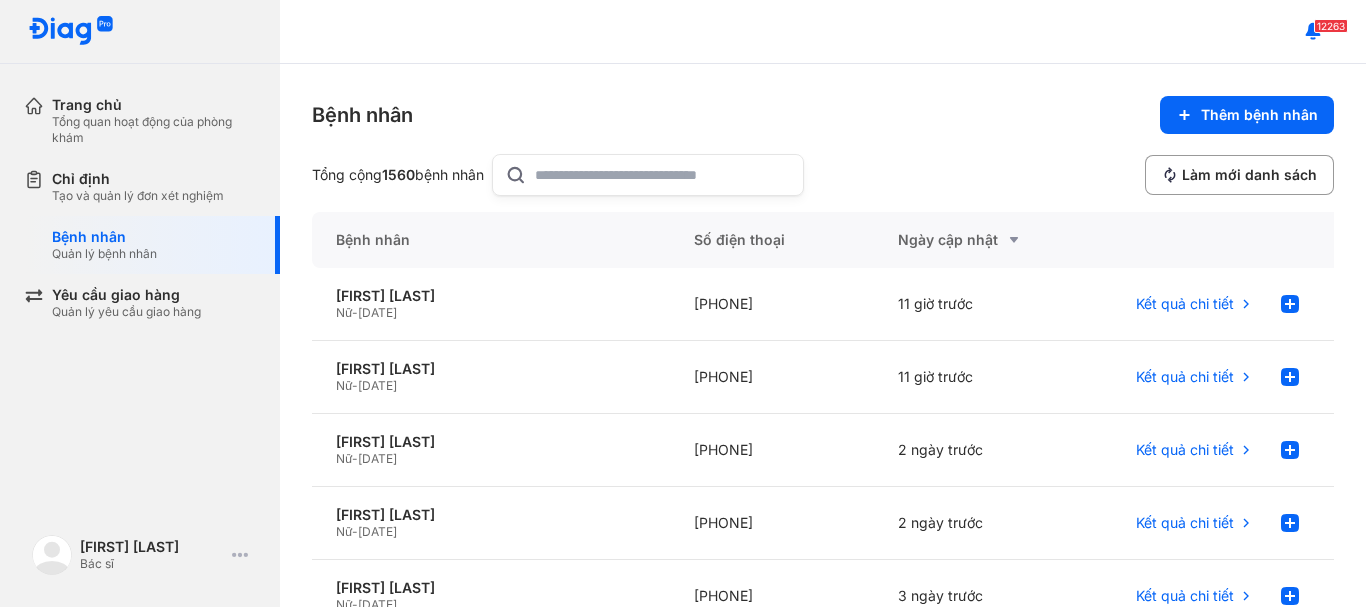 click at bounding box center [648, 175] 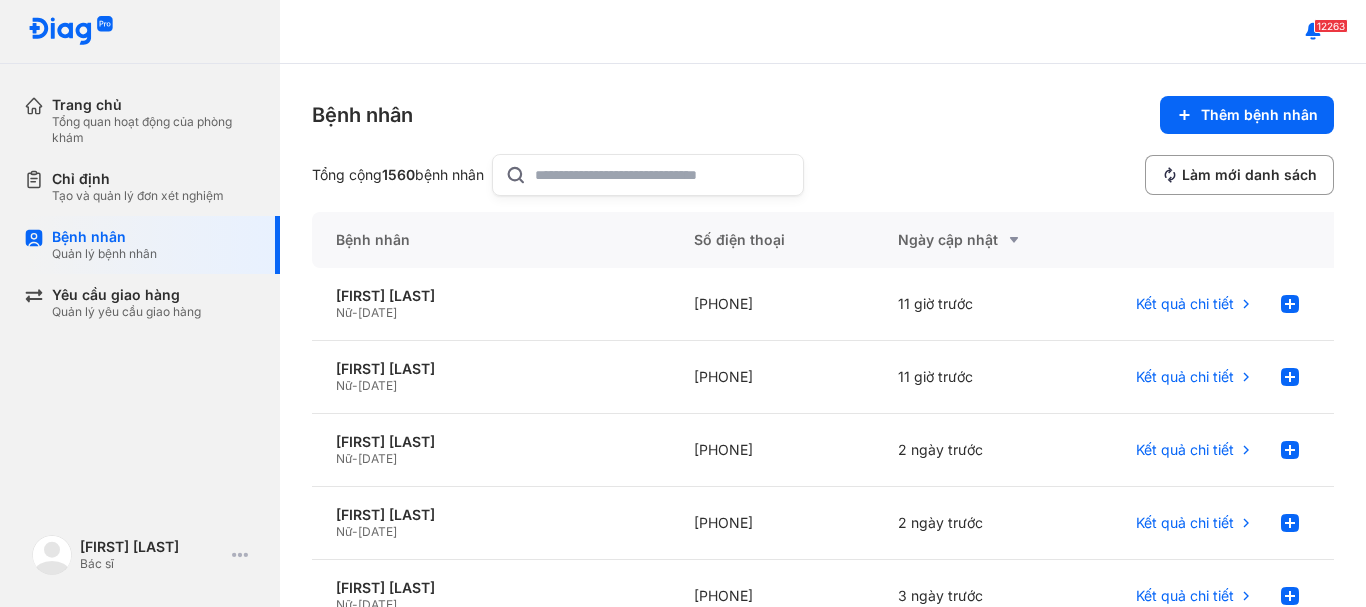 click 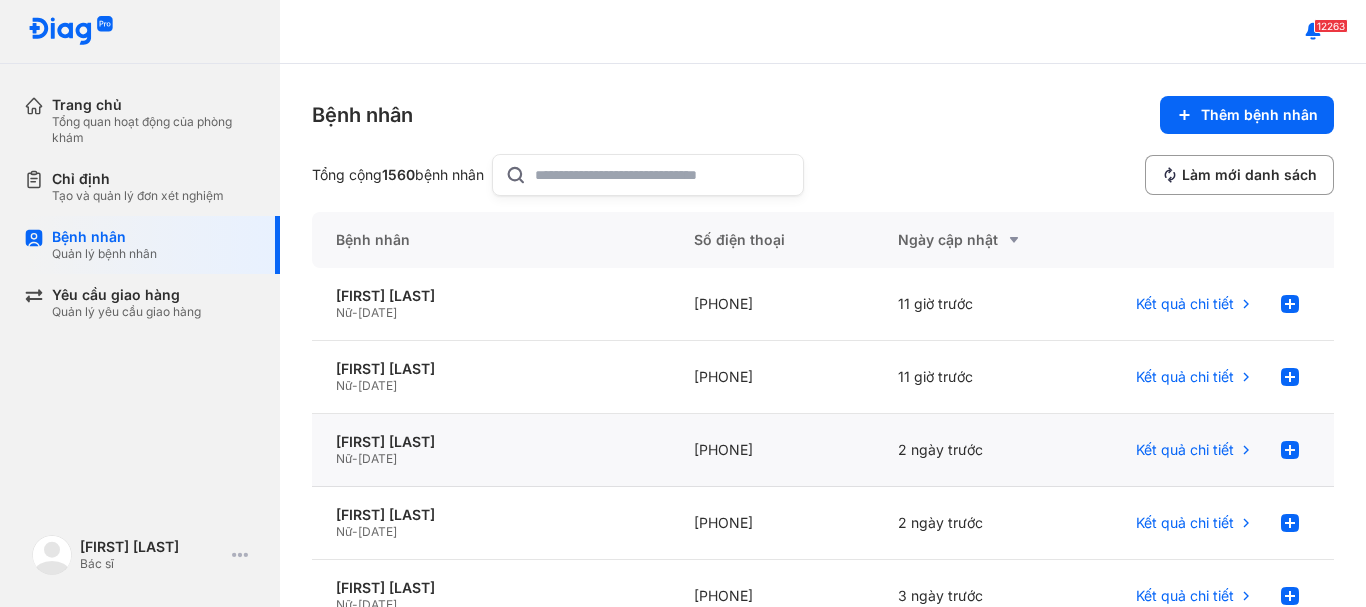 click on "[DATE]" at bounding box center (377, 458) 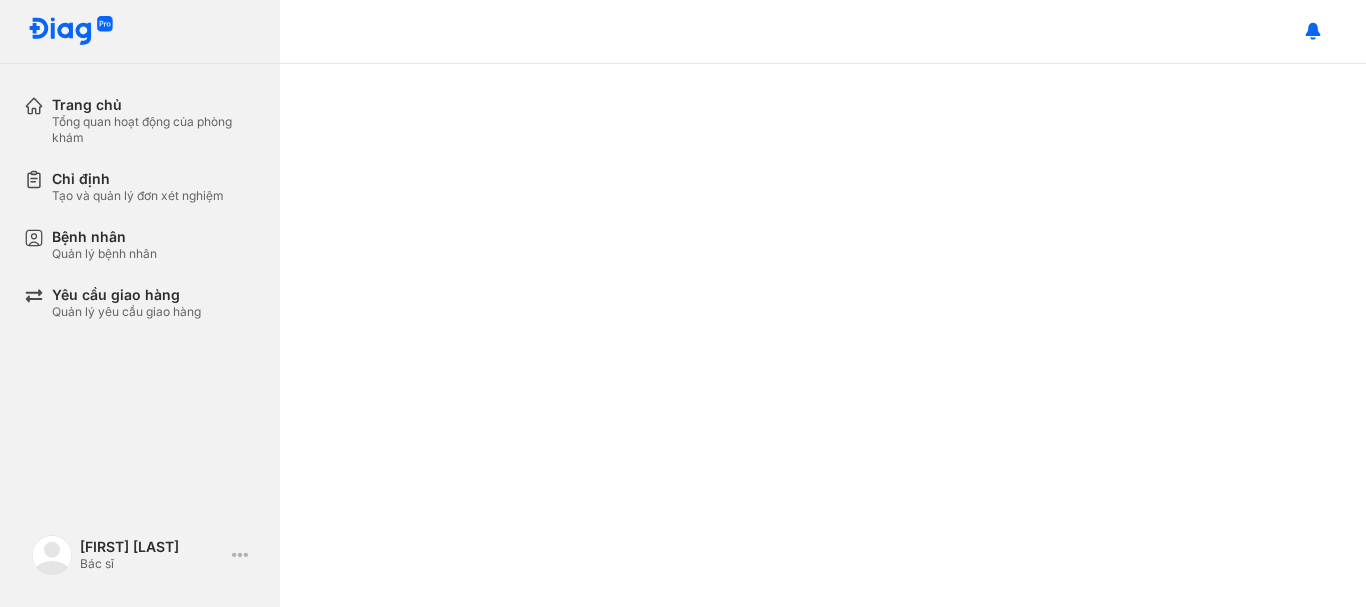 scroll, scrollTop: 0, scrollLeft: 0, axis: both 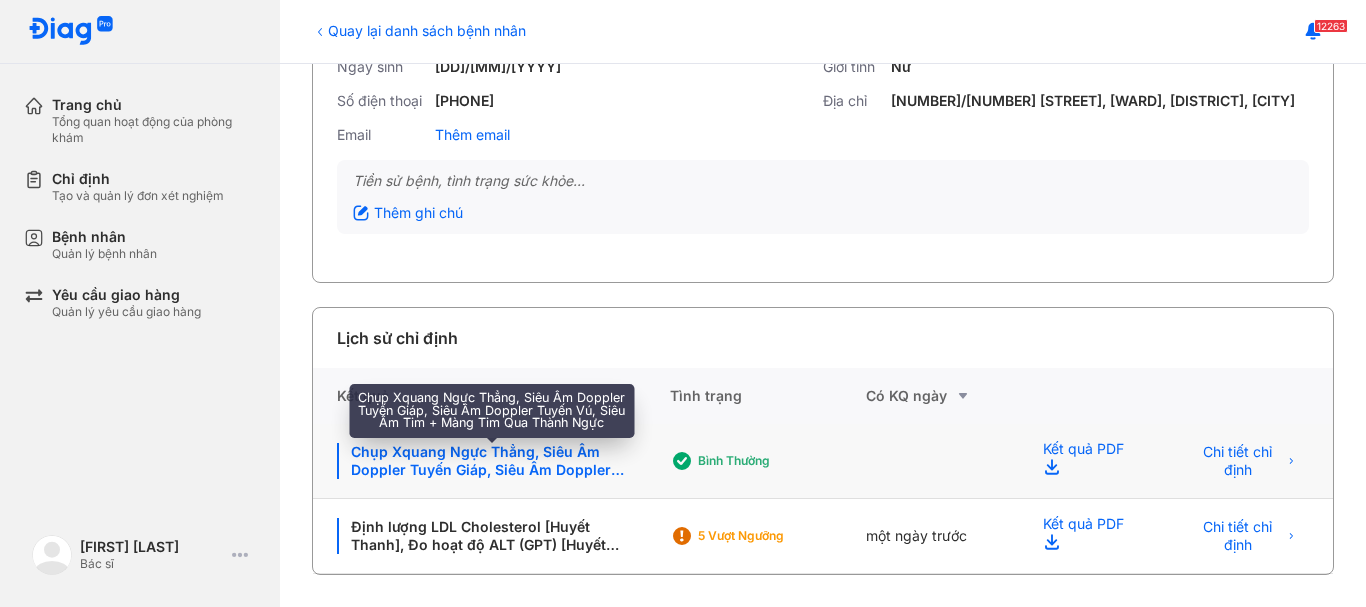 click on "Chụp Xquang Ngực Thẳng, Siêu Âm Doppler Tuyến Giáp, Siêu Âm Doppler Tuyến Vú, Siêu Âm Tim + Màng Tim Qua Thành Ngực" 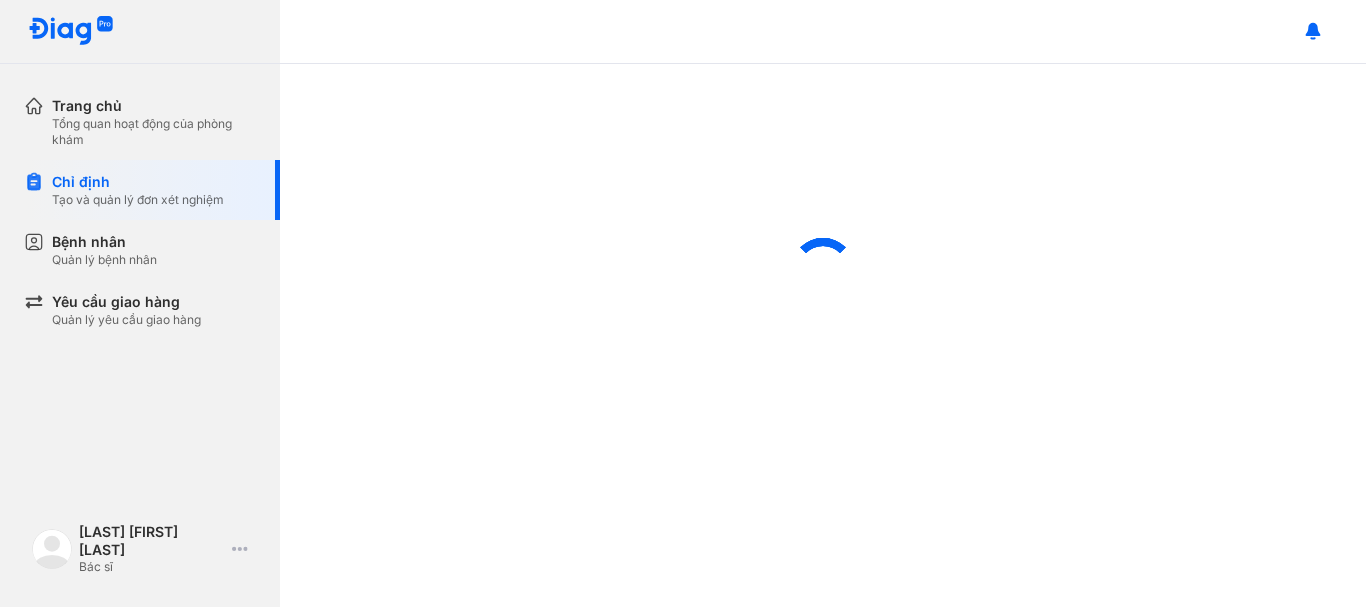 scroll, scrollTop: 0, scrollLeft: 0, axis: both 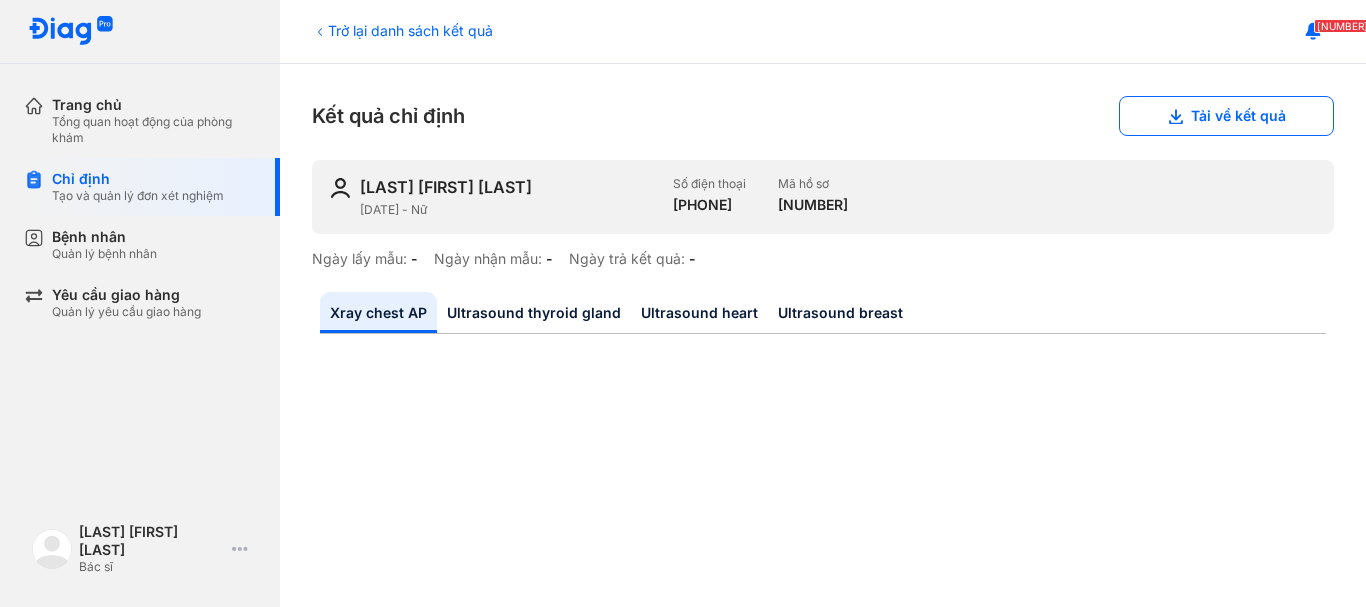click on "Trở lại danh sách kết quả" at bounding box center (402, 30) 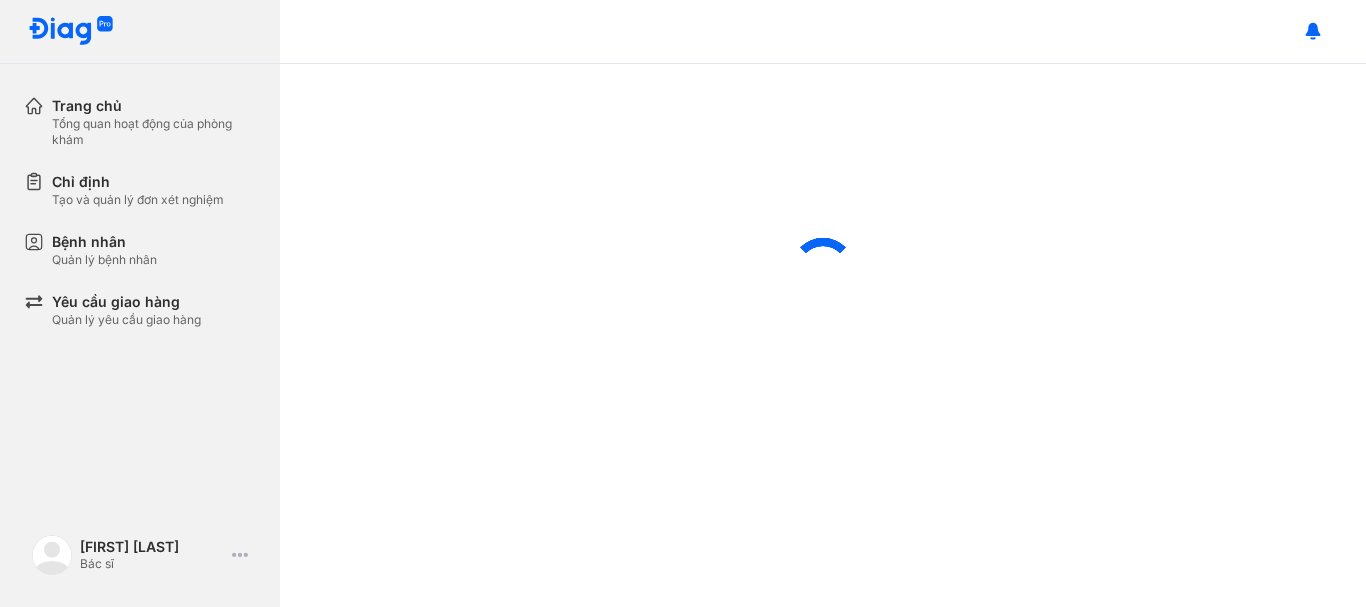 scroll, scrollTop: 0, scrollLeft: 0, axis: both 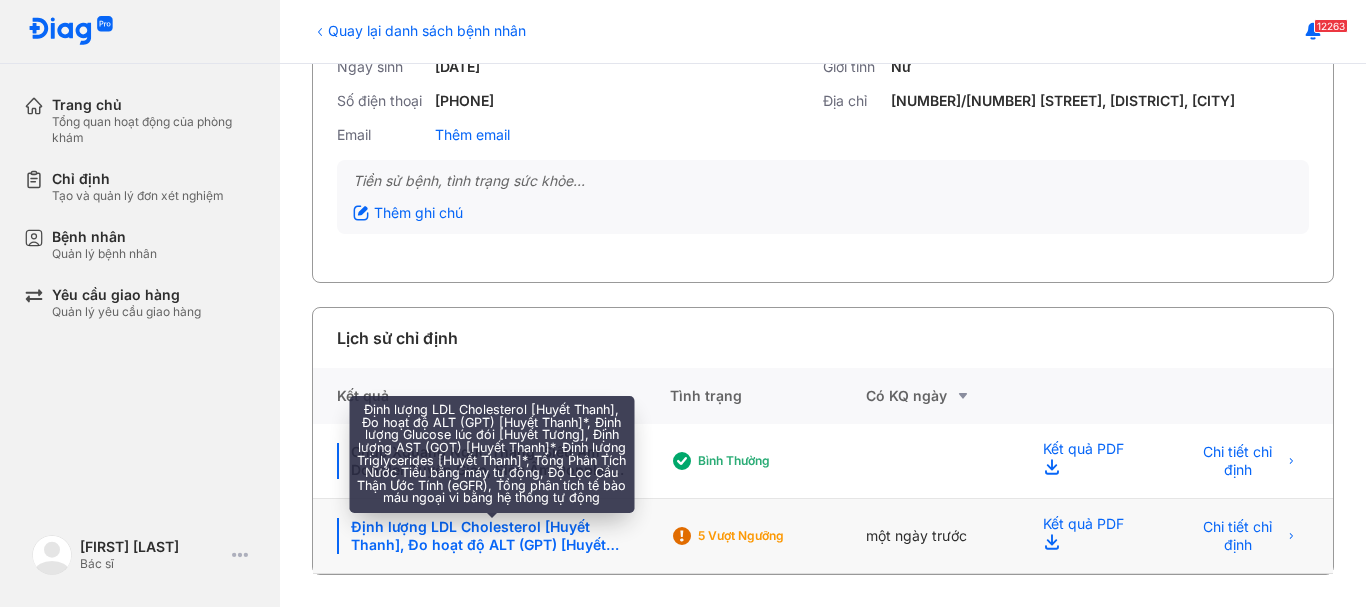 click on "Định lượng LDL Cholesterol [Huyết Thanh], Đo hoạt độ ALT (GPT) [Huyết Thanh]*, Định lượng Glucose lúc đói [Huyết Tương], Định lượng AST (GOT) [Huyết Thanh]*, Định lượng Triglycerides [Huyết Thanh]*, Tổng Phân Tích Nước Tiểu bằng máy tự động, Độ Lọc Cầu Thận Ước Tính (eGFR), Tổng phân tích tế bào máu ngoại vi bằng hệ thống tự động" 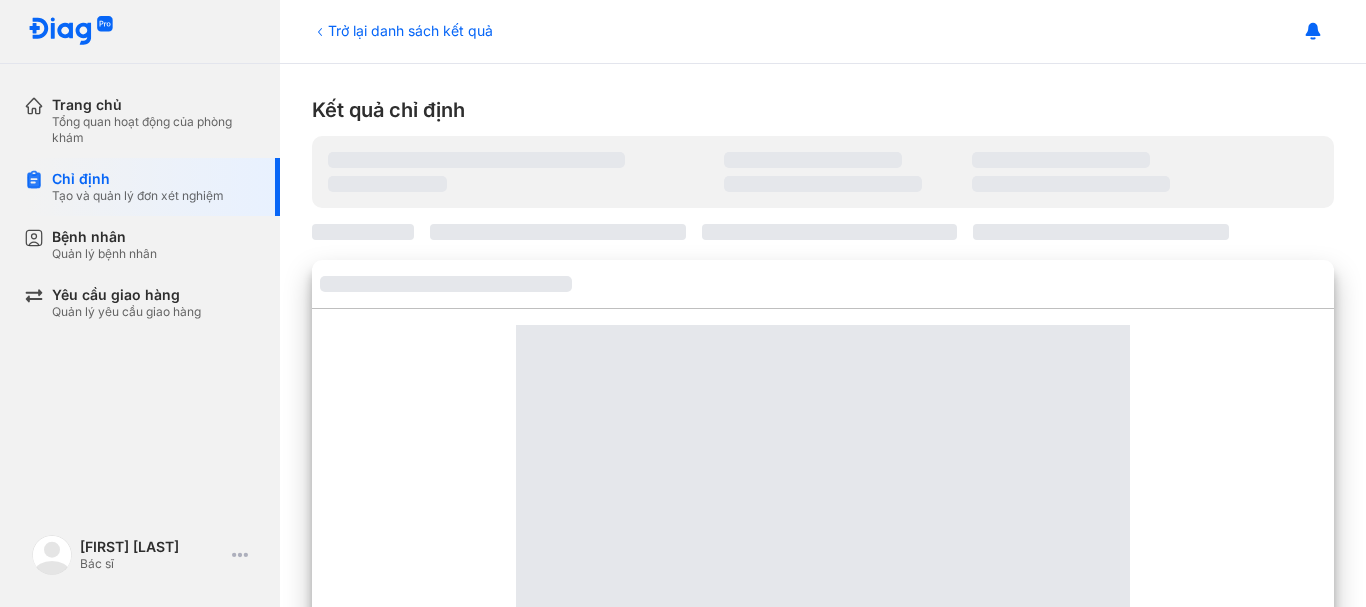 scroll, scrollTop: 0, scrollLeft: 0, axis: both 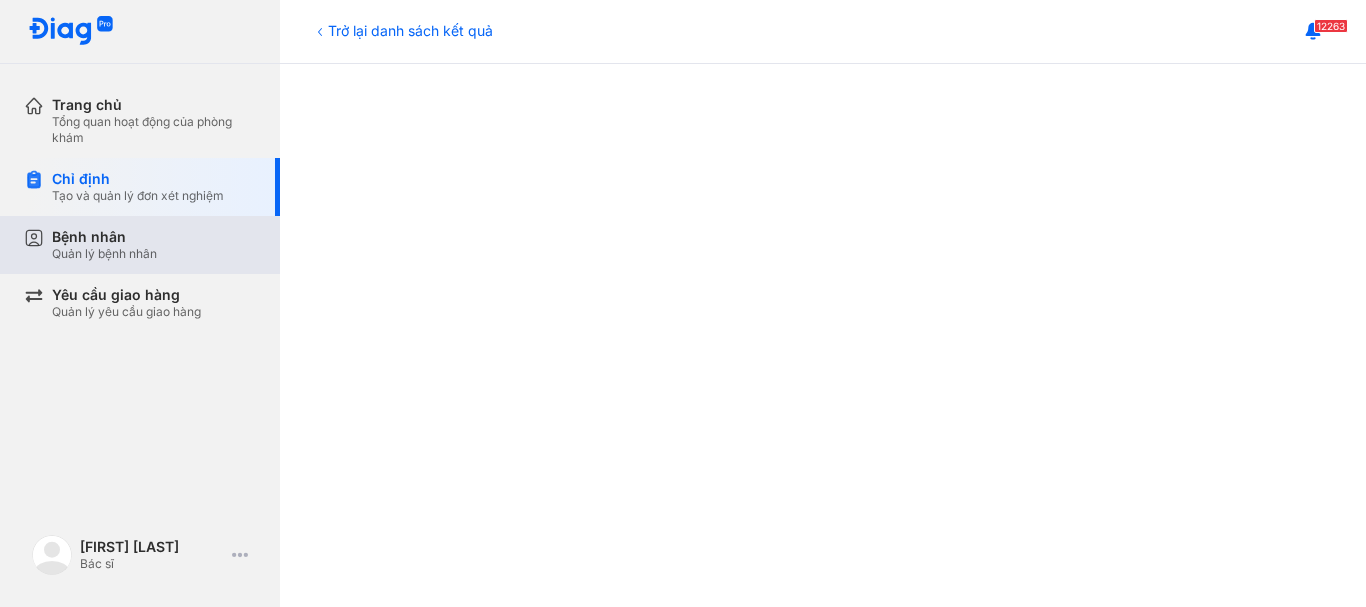 drag, startPoint x: 106, startPoint y: 246, endPoint x: 206, endPoint y: 221, distance: 103.077644 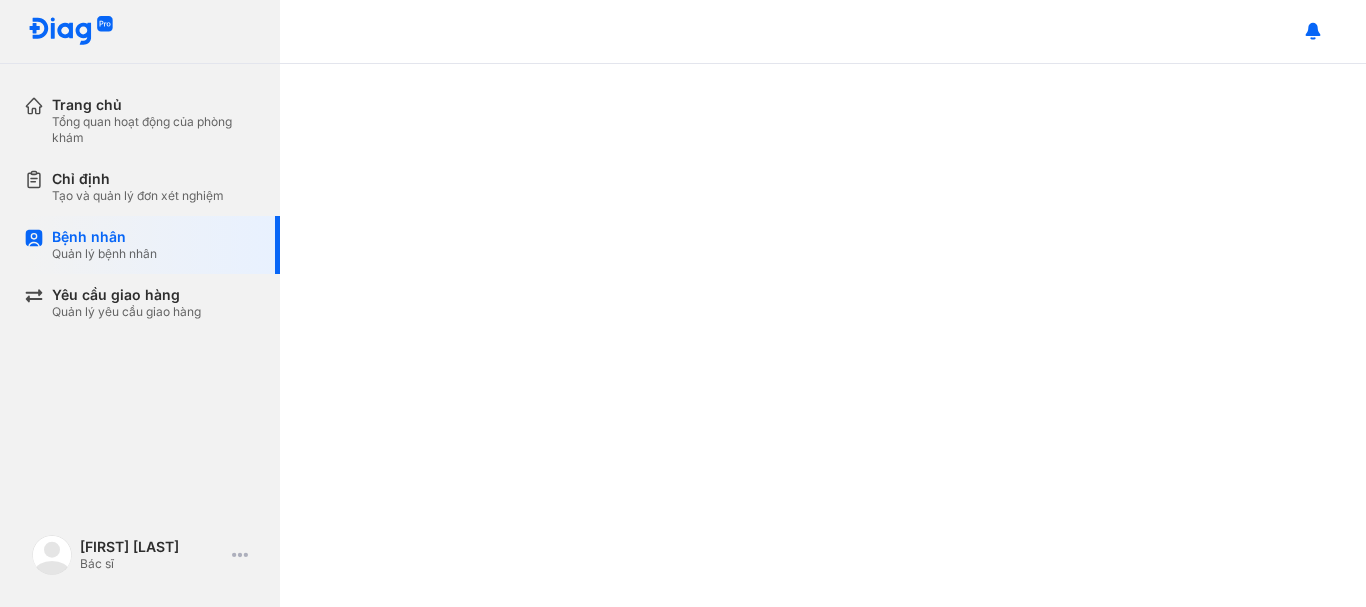scroll, scrollTop: 0, scrollLeft: 0, axis: both 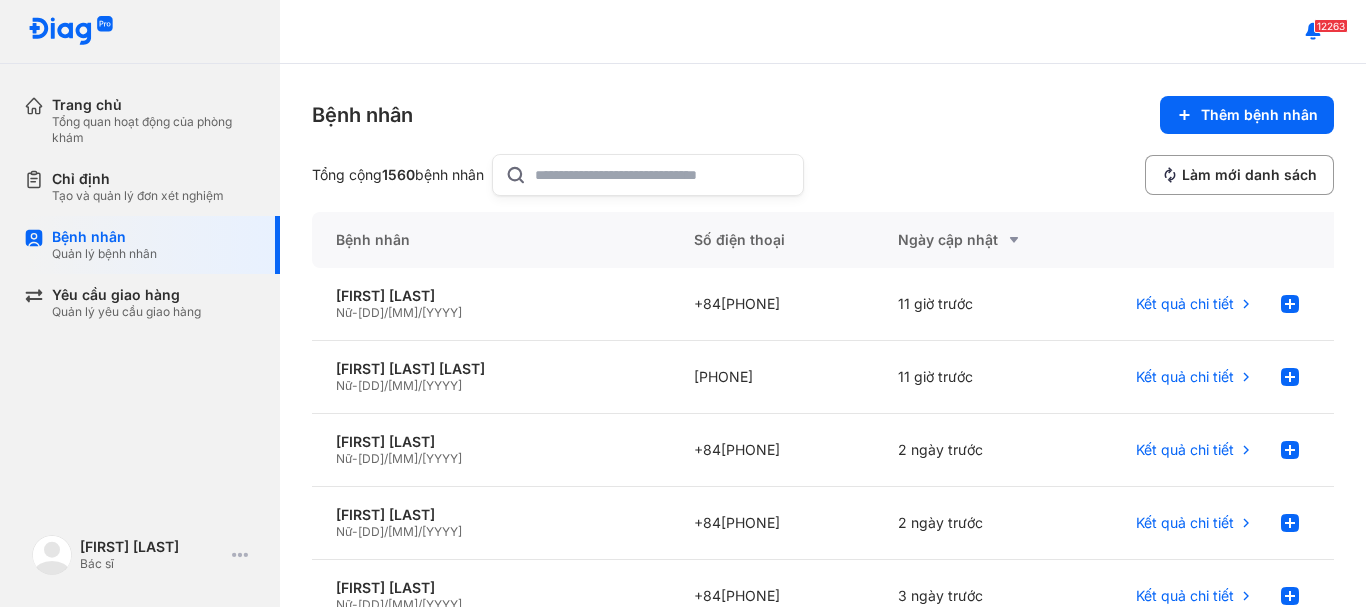 click 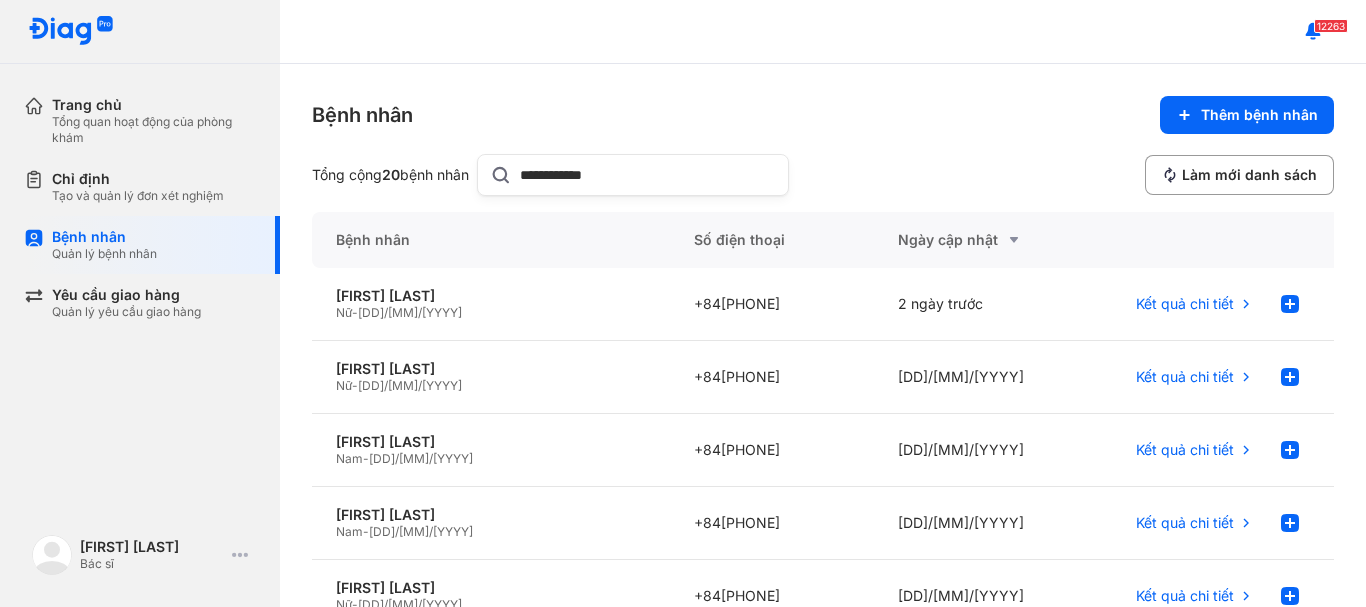 type on "**********" 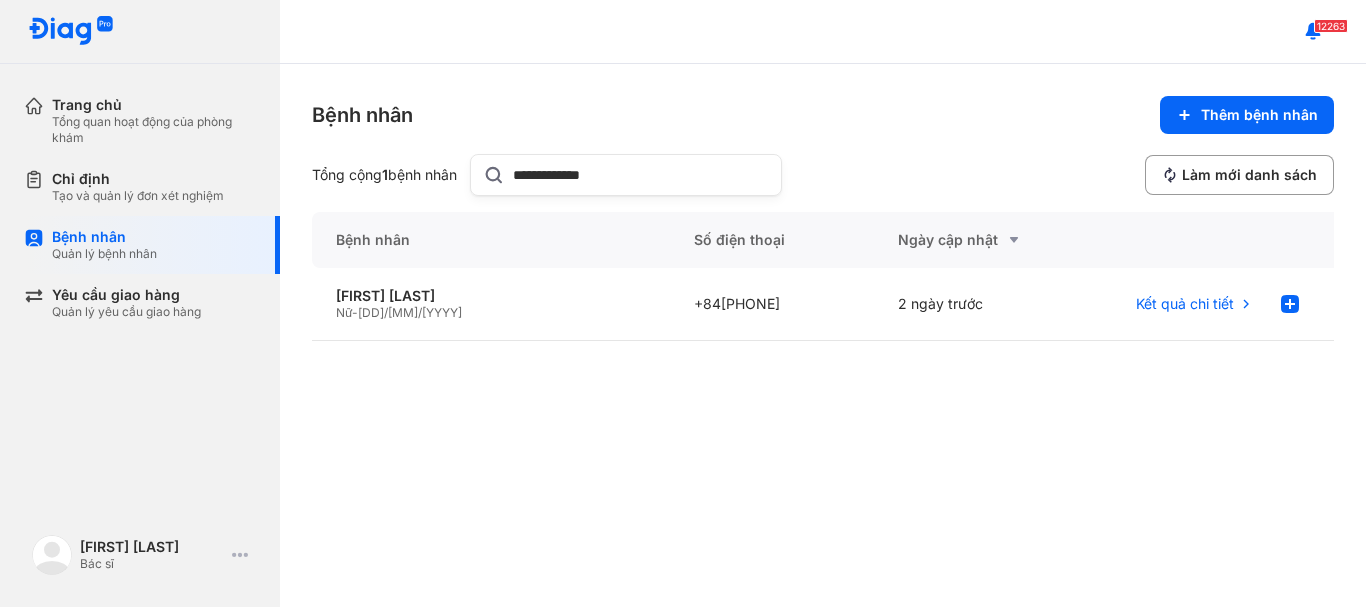 drag, startPoint x: 605, startPoint y: 171, endPoint x: 504, endPoint y: 180, distance: 101.4002 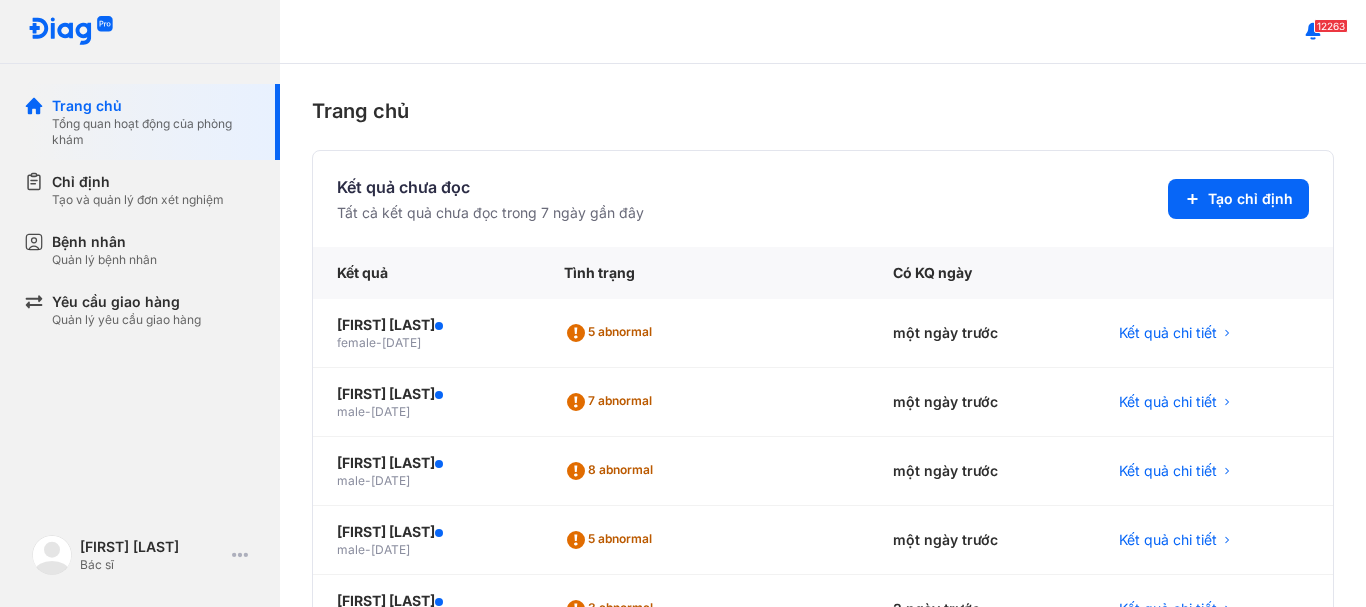 scroll, scrollTop: 0, scrollLeft: 0, axis: both 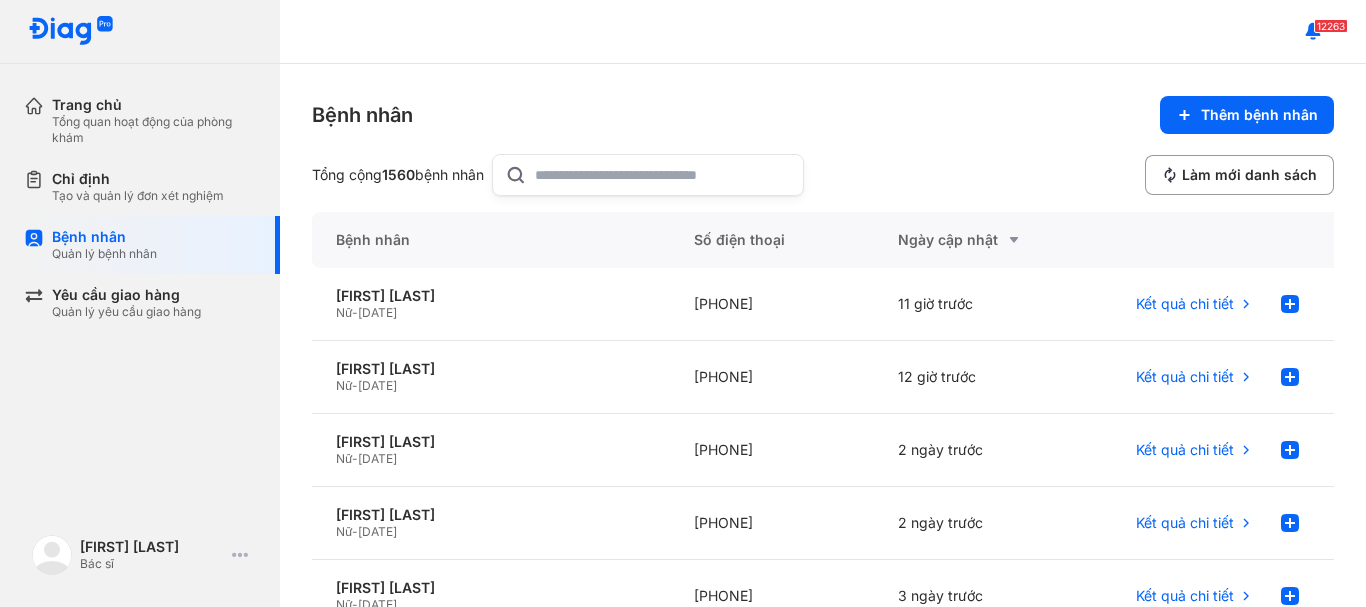 click 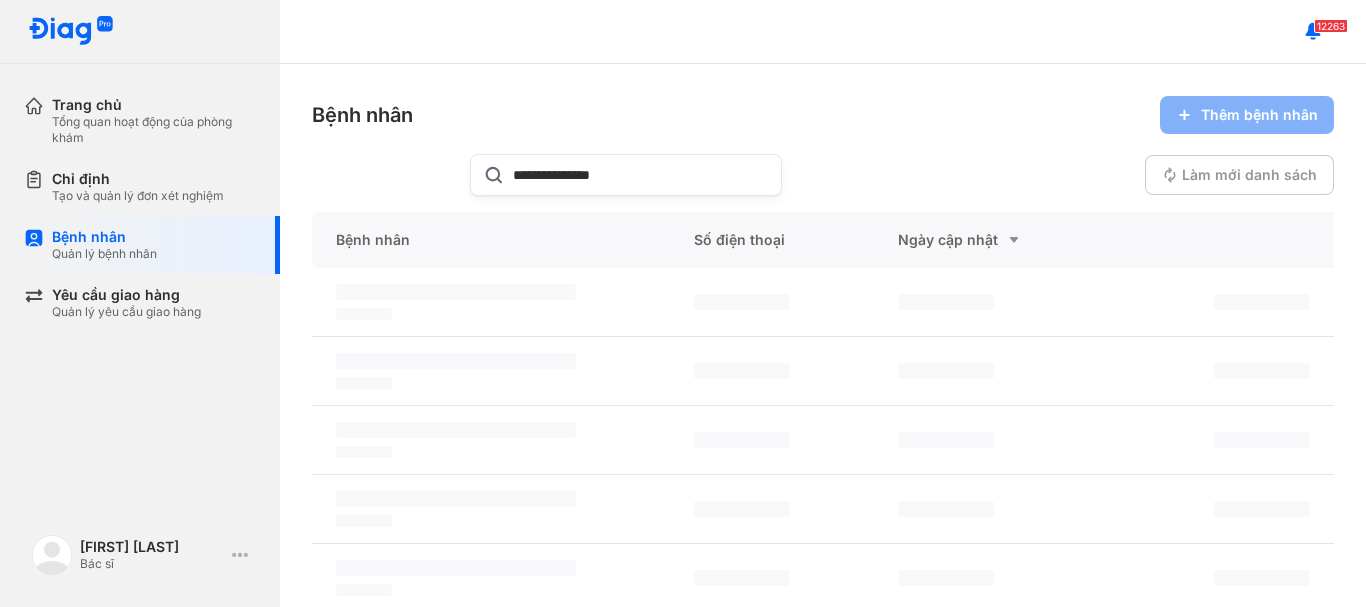 type on "**********" 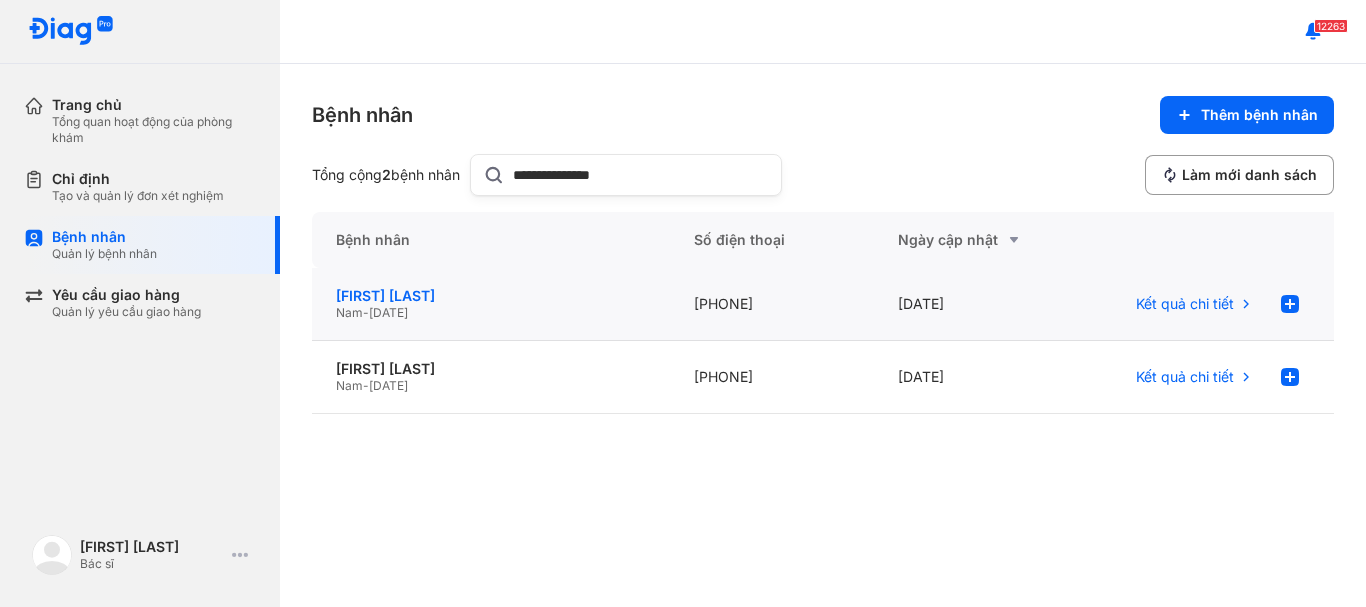click on "[LAST] [FIRST]" 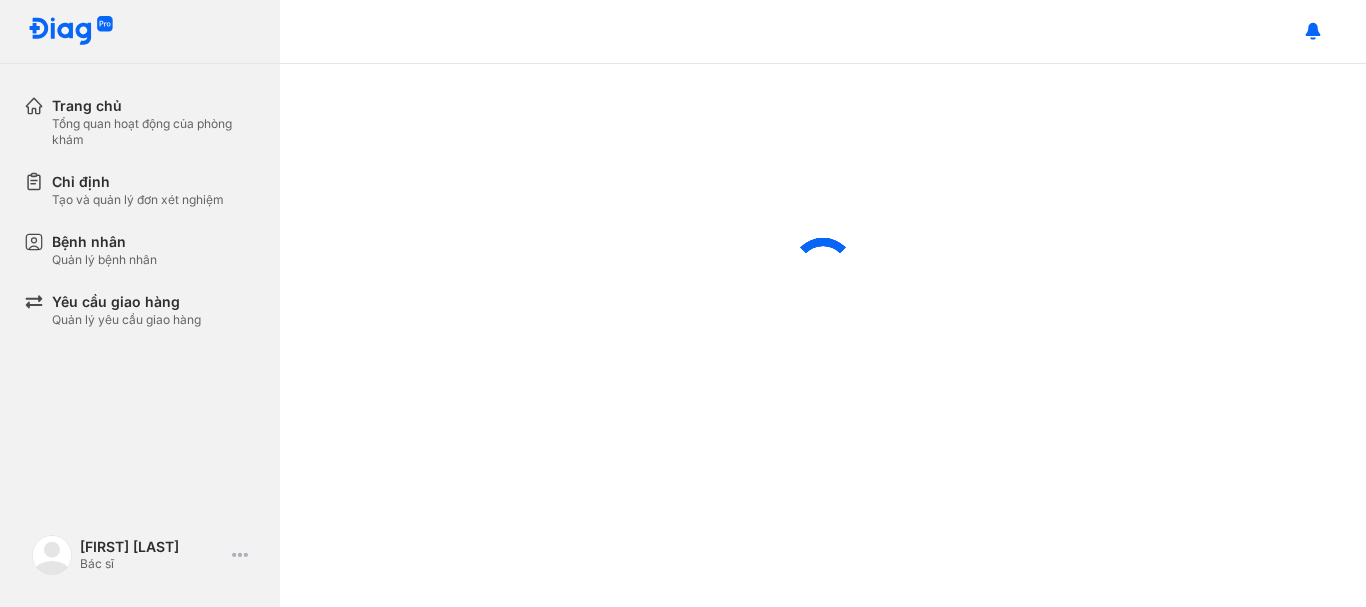 scroll, scrollTop: 0, scrollLeft: 0, axis: both 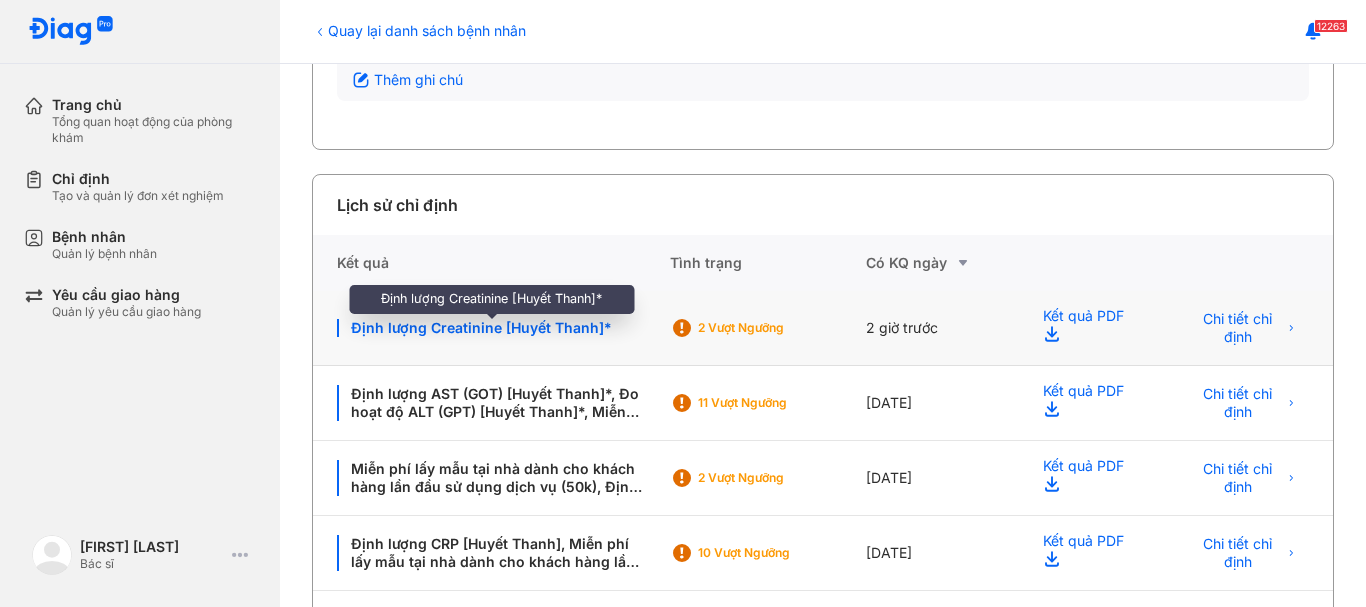 click on "Định lượng Creatinine [Huyết Thanh]*" 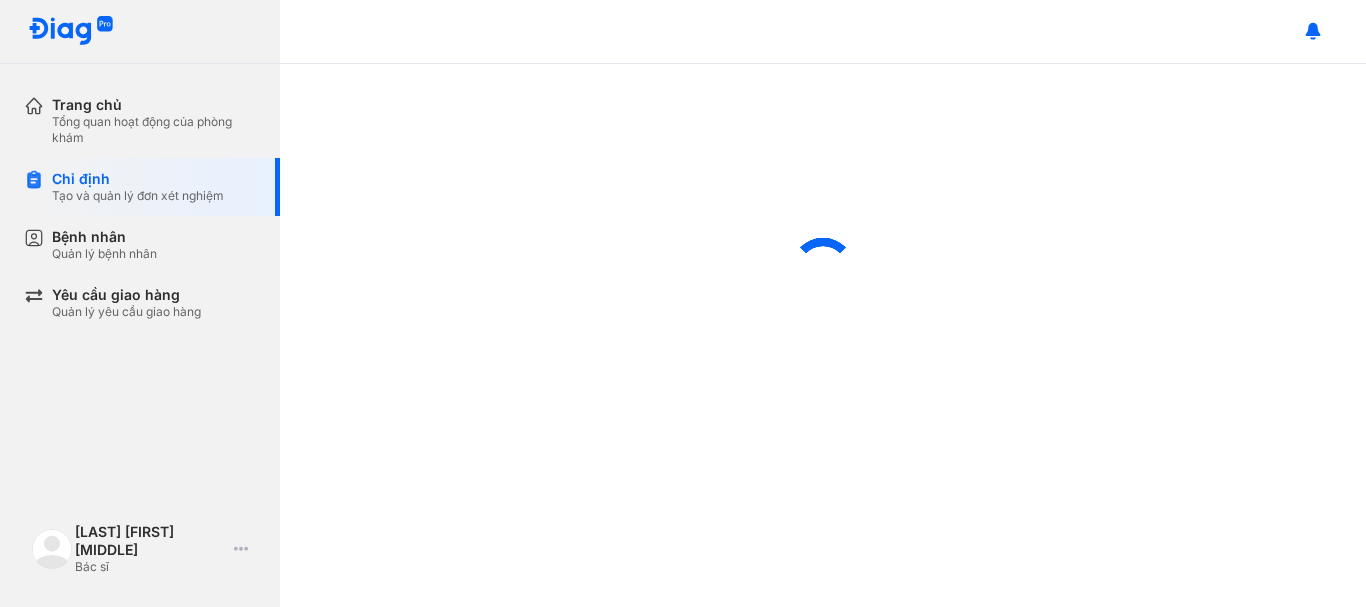 scroll, scrollTop: 0, scrollLeft: 0, axis: both 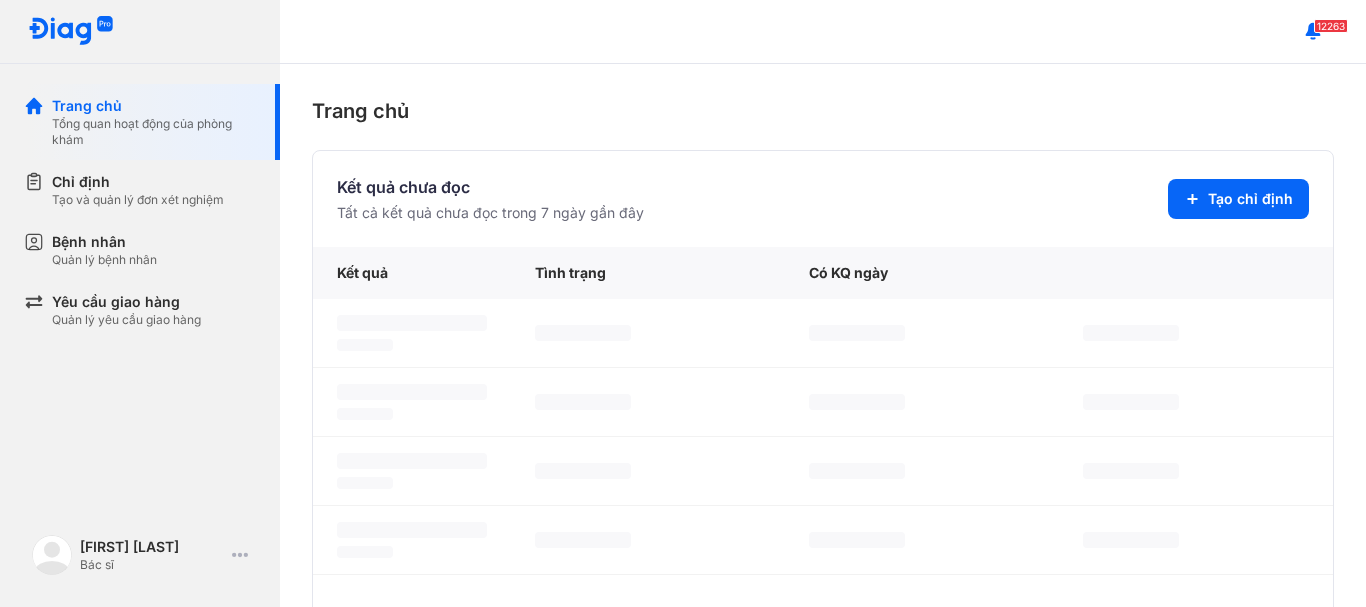 click on "Bệnh nhân" at bounding box center (104, 242) 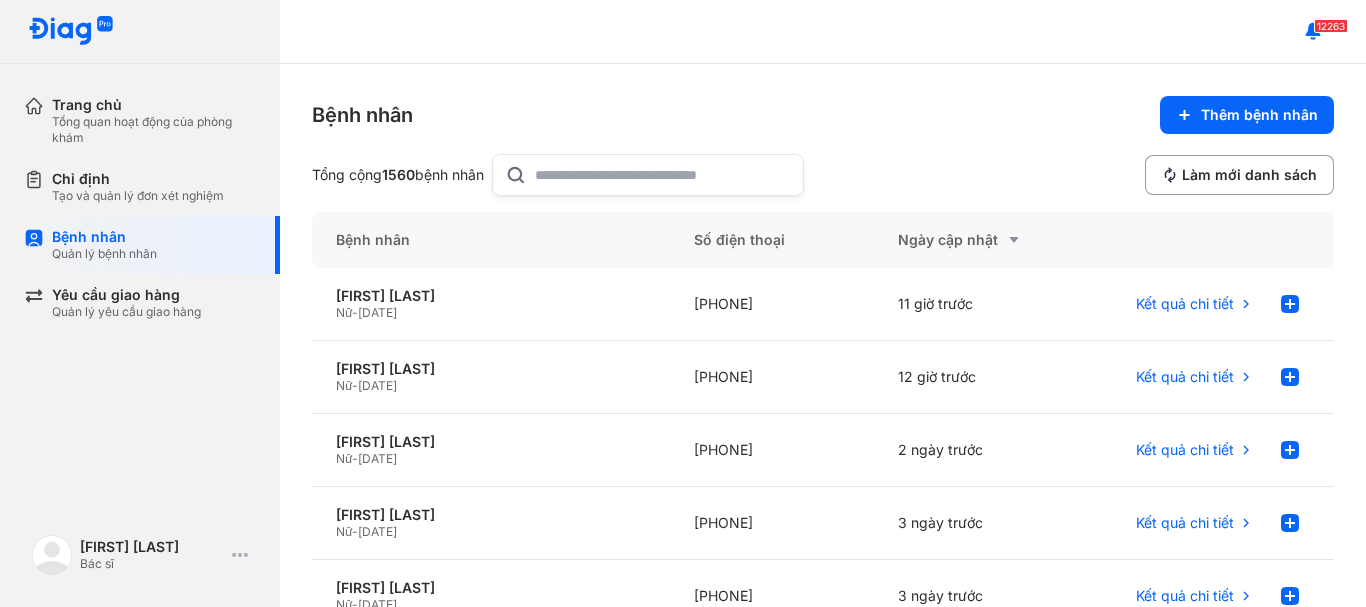 click 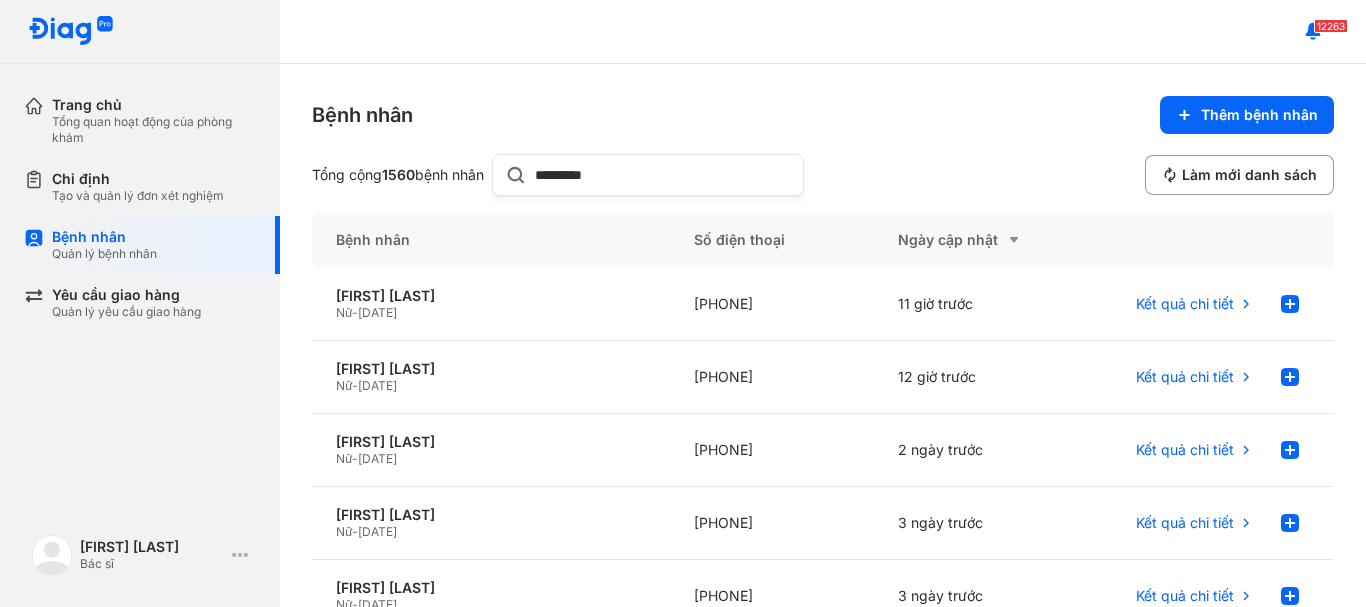 type on "*********" 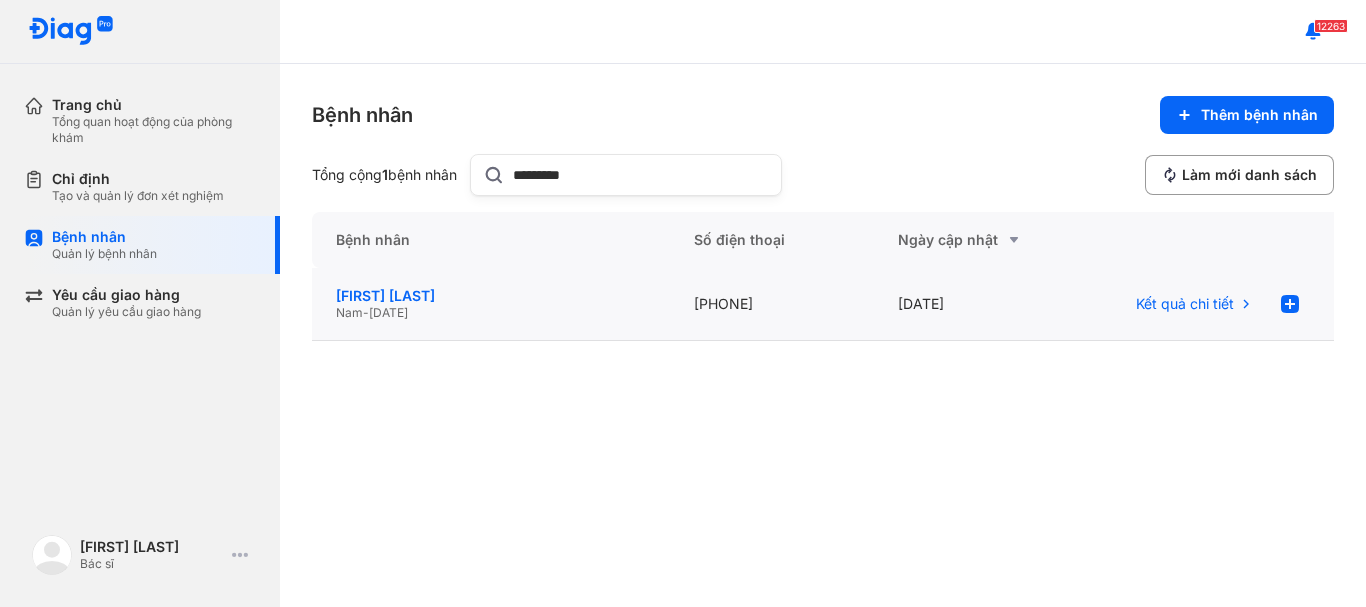 click on "[FIRST] [LAST]" 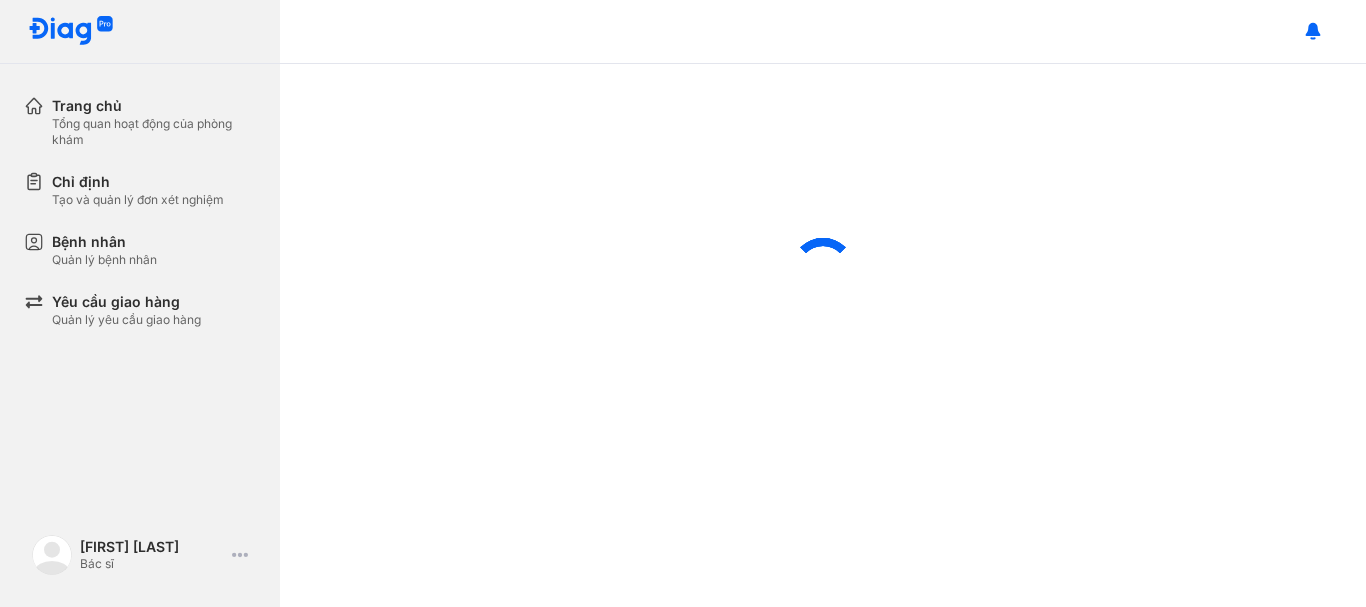 scroll, scrollTop: 0, scrollLeft: 0, axis: both 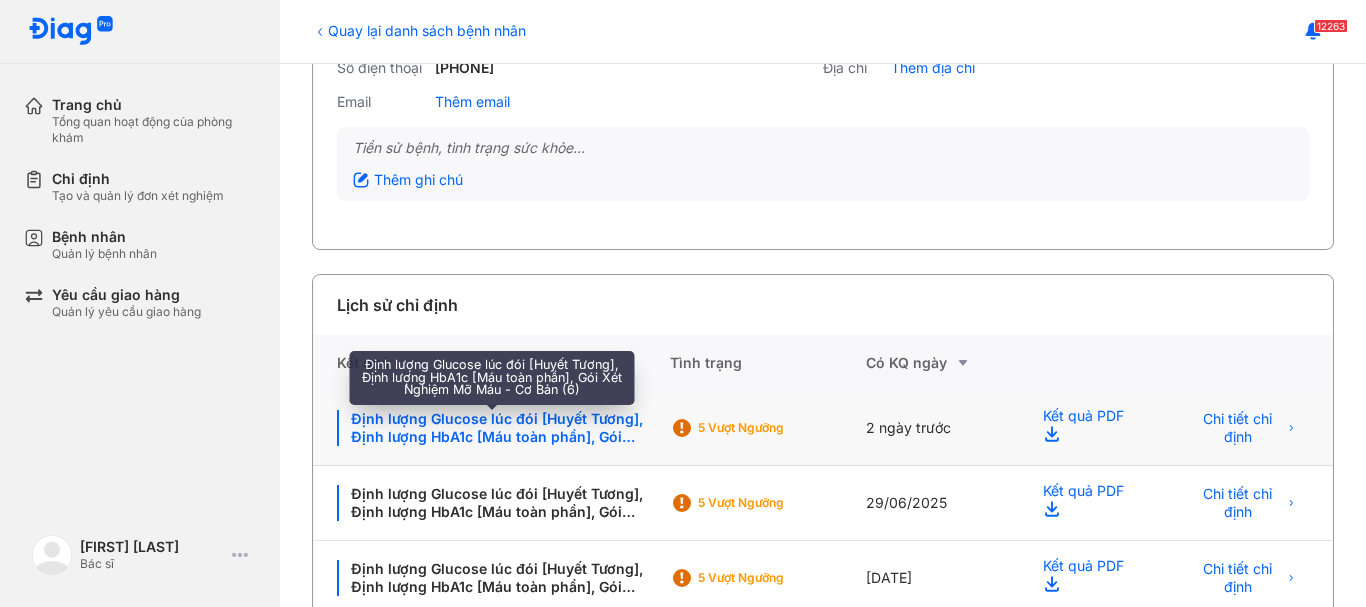 click on "Định lượng Glucose lúc đói [Huyết Tương], Định lượng HbA1c [Máu toàn phần], Gói Xét Nghiệm Mỡ Máu - Cơ Bản (6)" 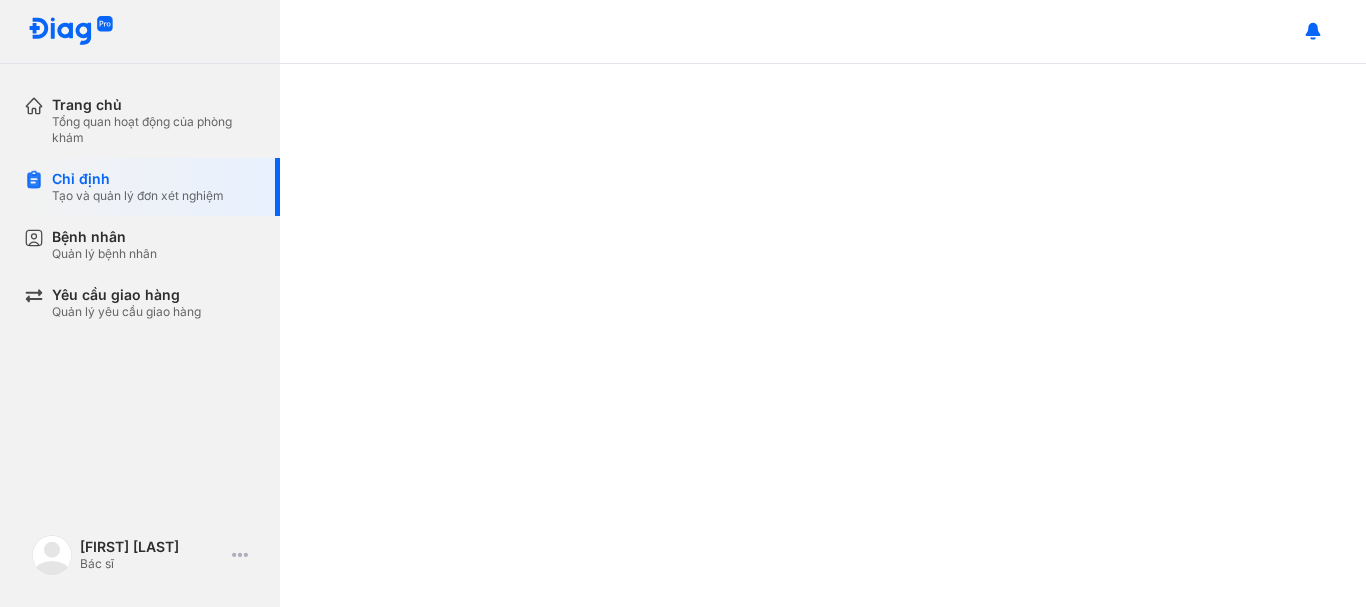 scroll, scrollTop: 0, scrollLeft: 0, axis: both 